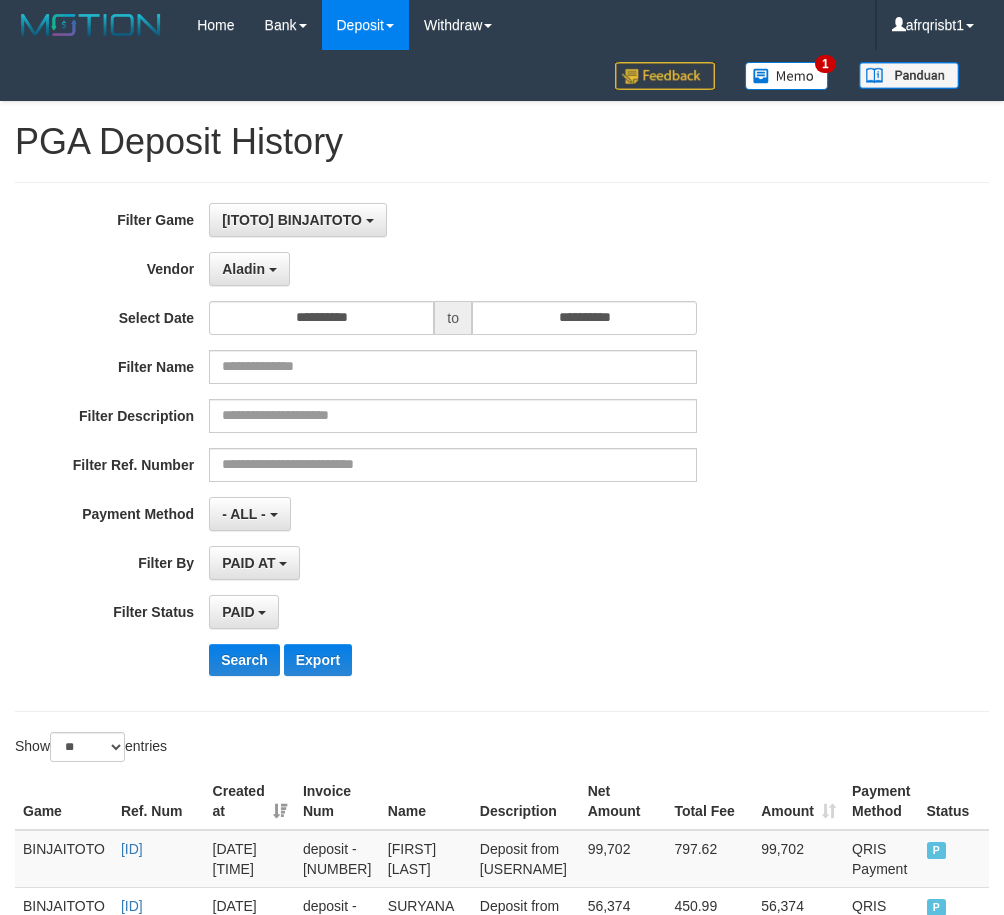select on "**********" 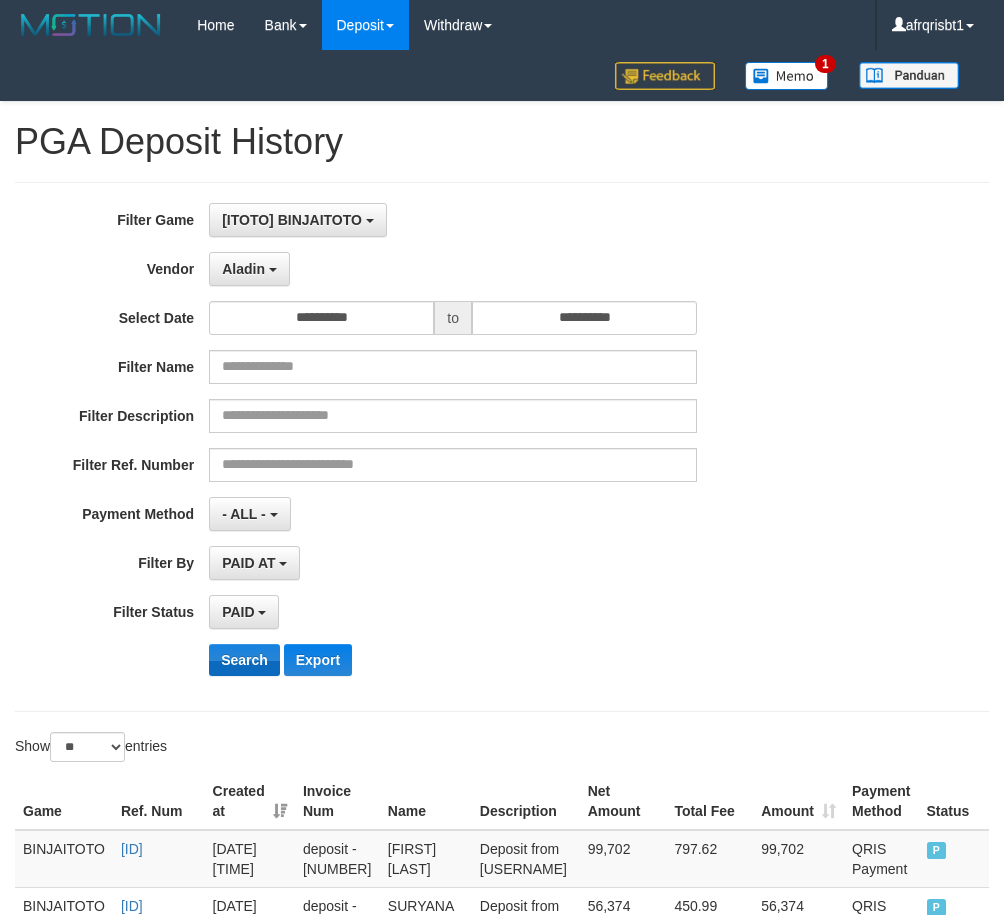 scroll, scrollTop: 100, scrollLeft: 0, axis: vertical 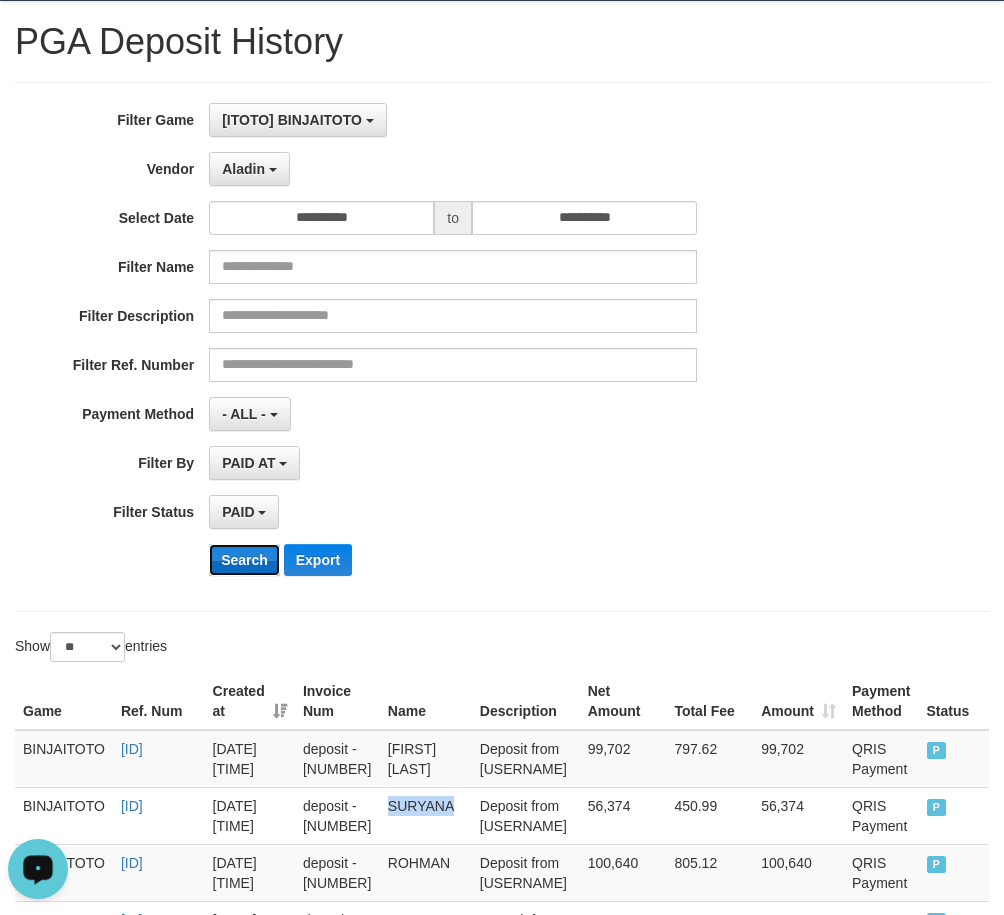 click on "Search" at bounding box center (244, 560) 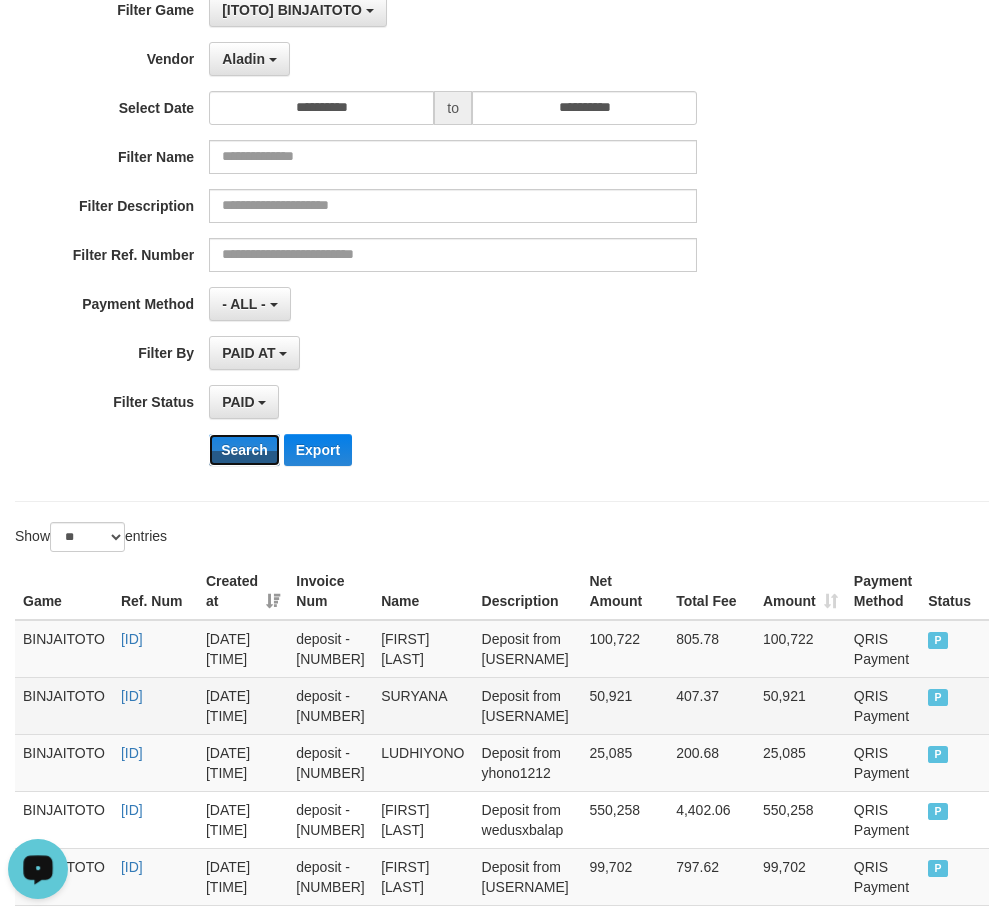 scroll, scrollTop: 400, scrollLeft: 0, axis: vertical 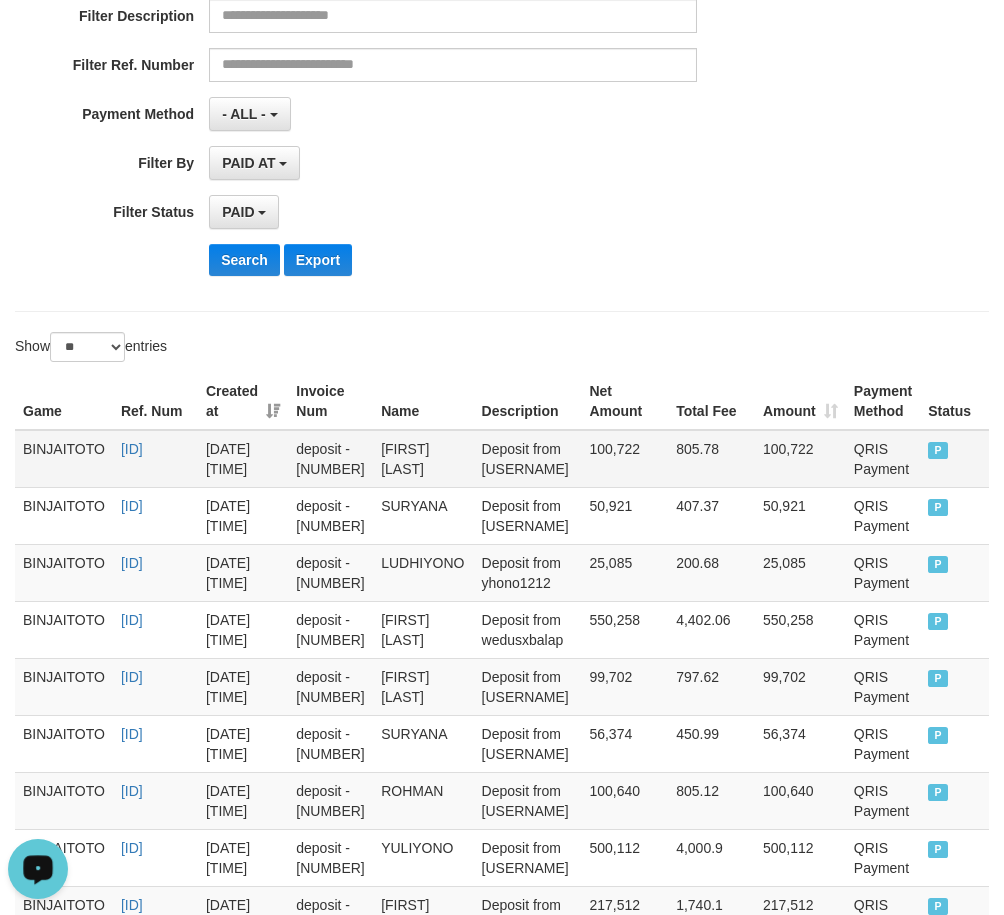 click on "[FIRST] [LAST]" at bounding box center [423, 459] 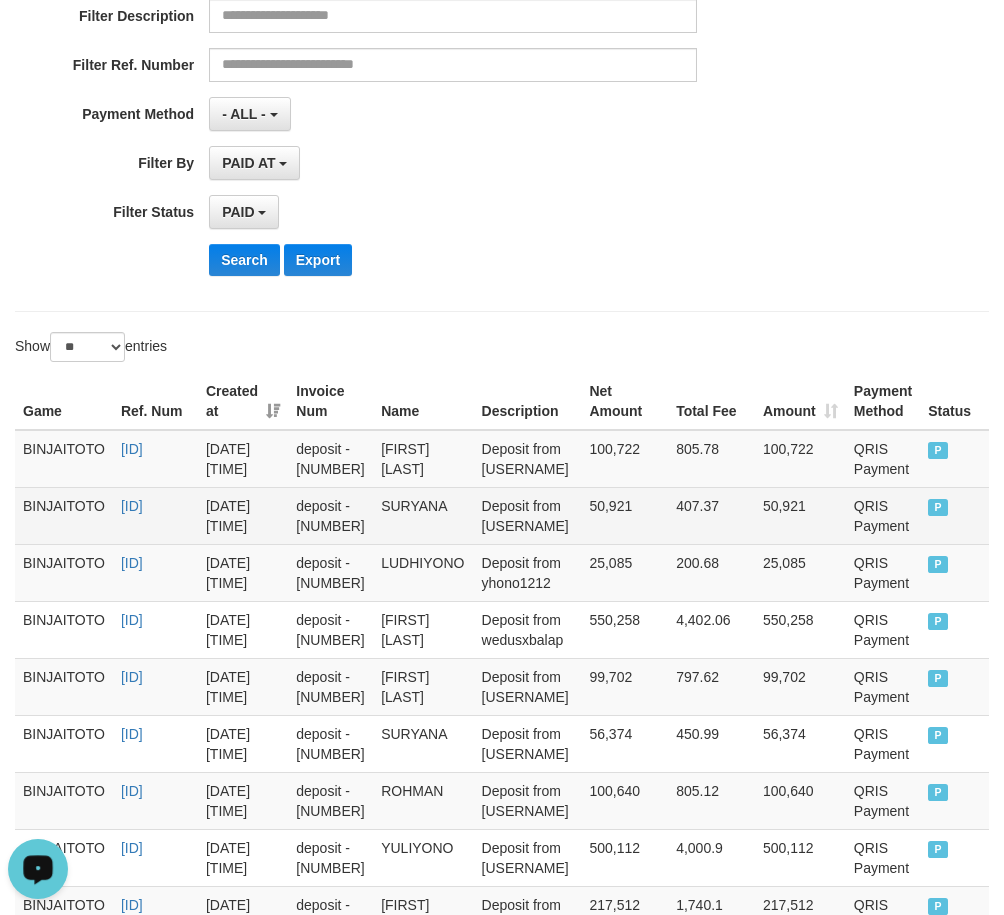 copy on "[FIRST] [LAST]" 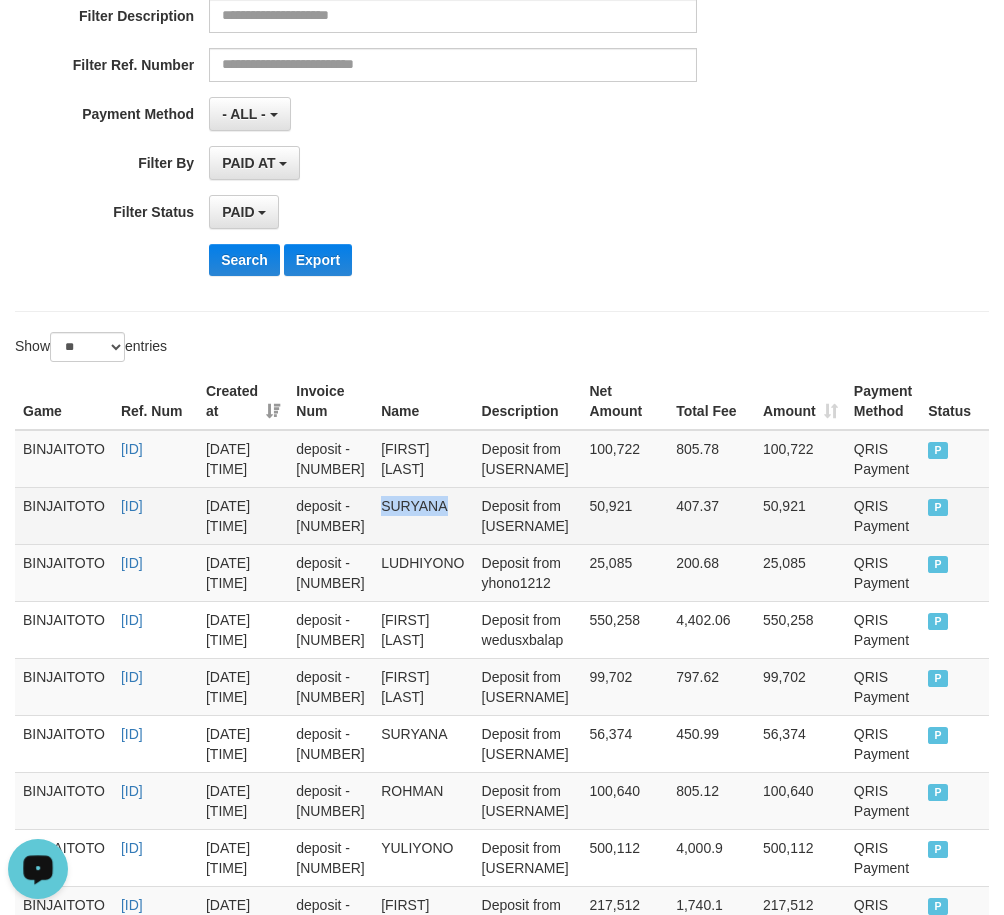 click on "SURYANA" at bounding box center [423, 515] 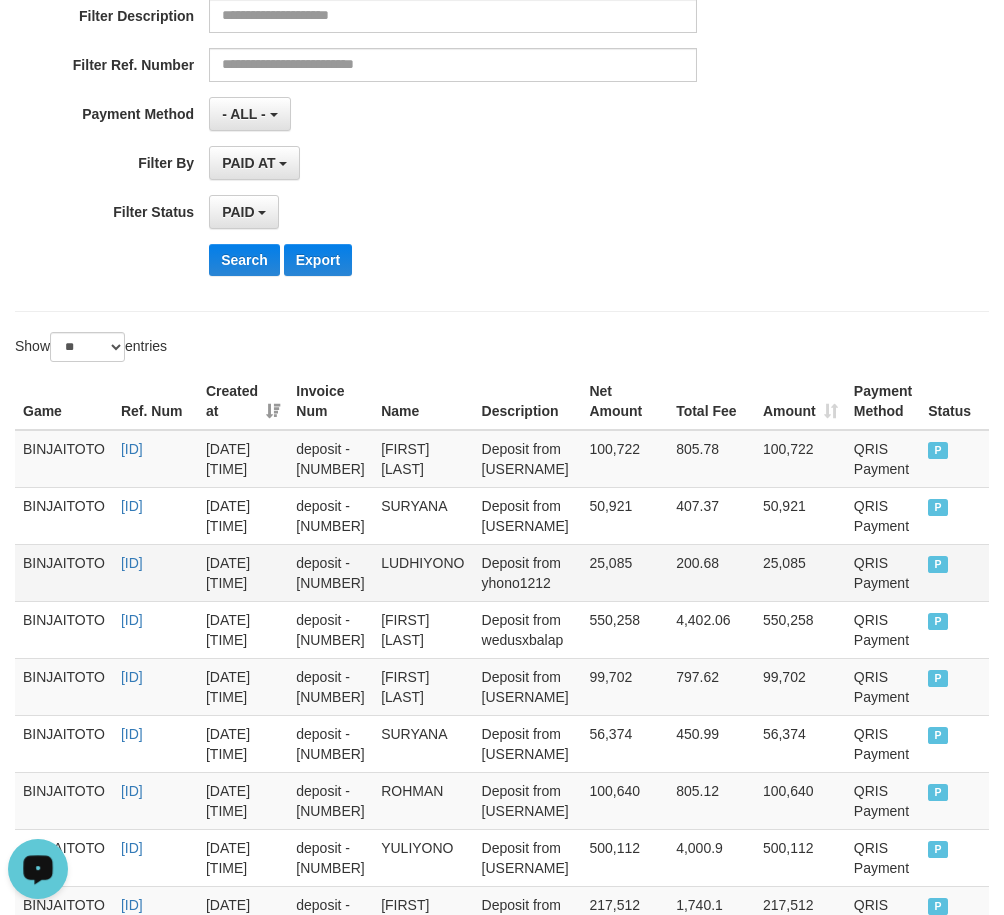 click on "LUDHIYONO" at bounding box center (423, 572) 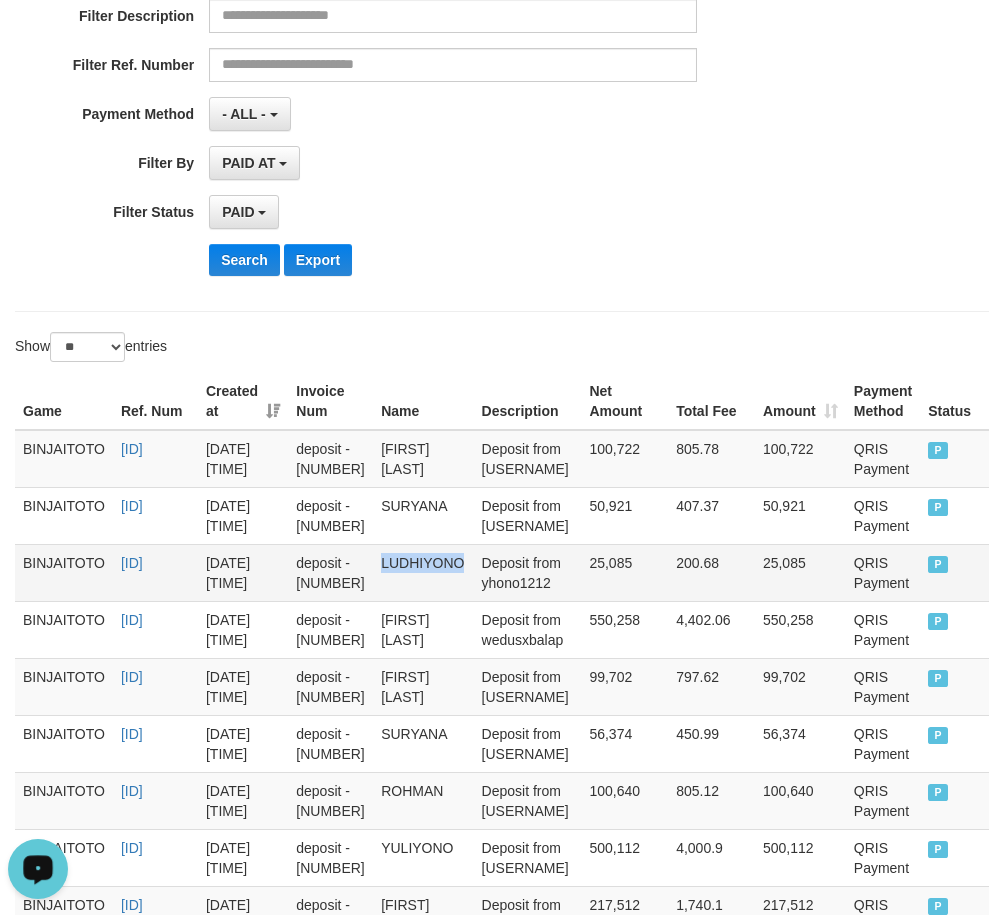 click on "LUDHIYONO" at bounding box center [423, 572] 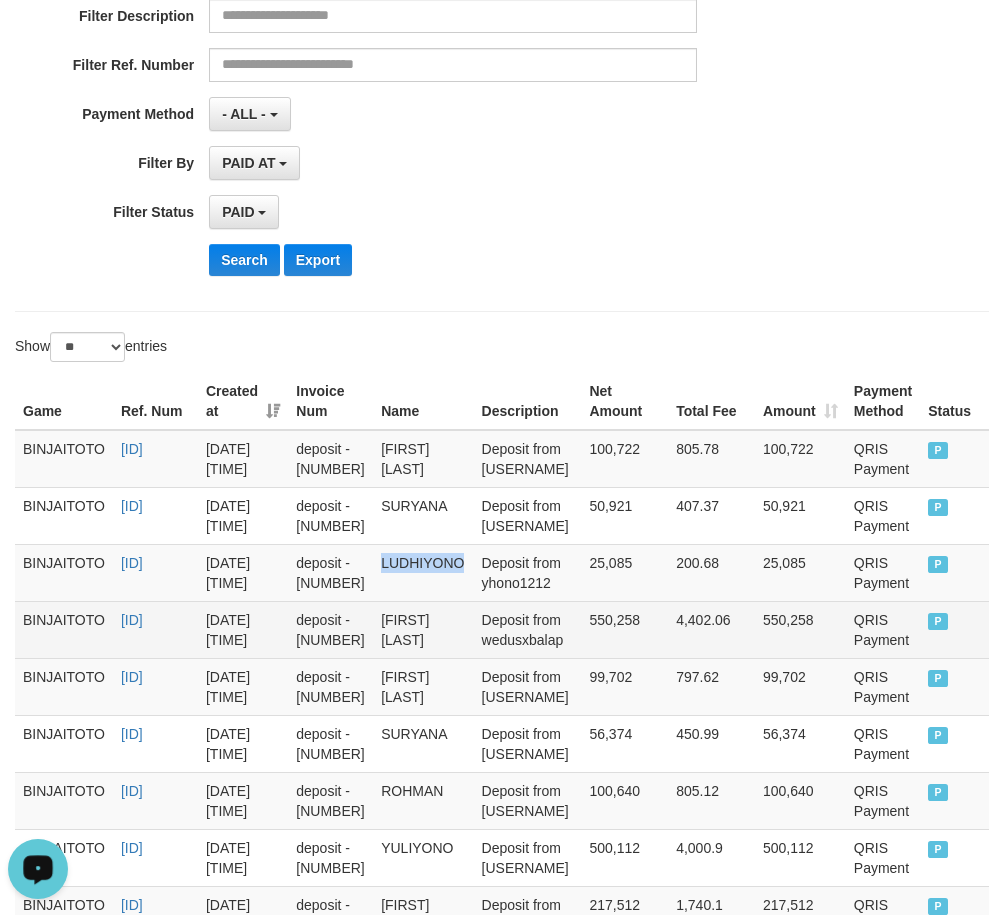 click on "[FIRST] [LAST]" at bounding box center (423, 629) 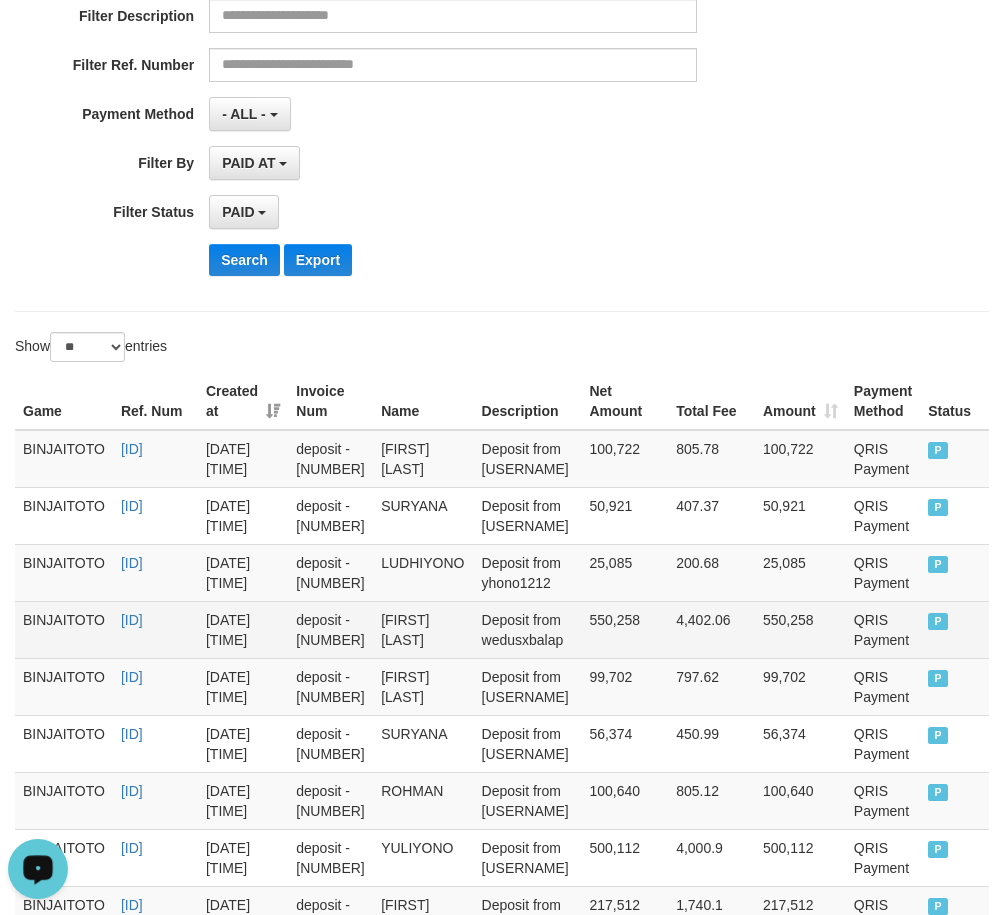 drag, startPoint x: 592, startPoint y: 616, endPoint x: 623, endPoint y: 651, distance: 46.75468 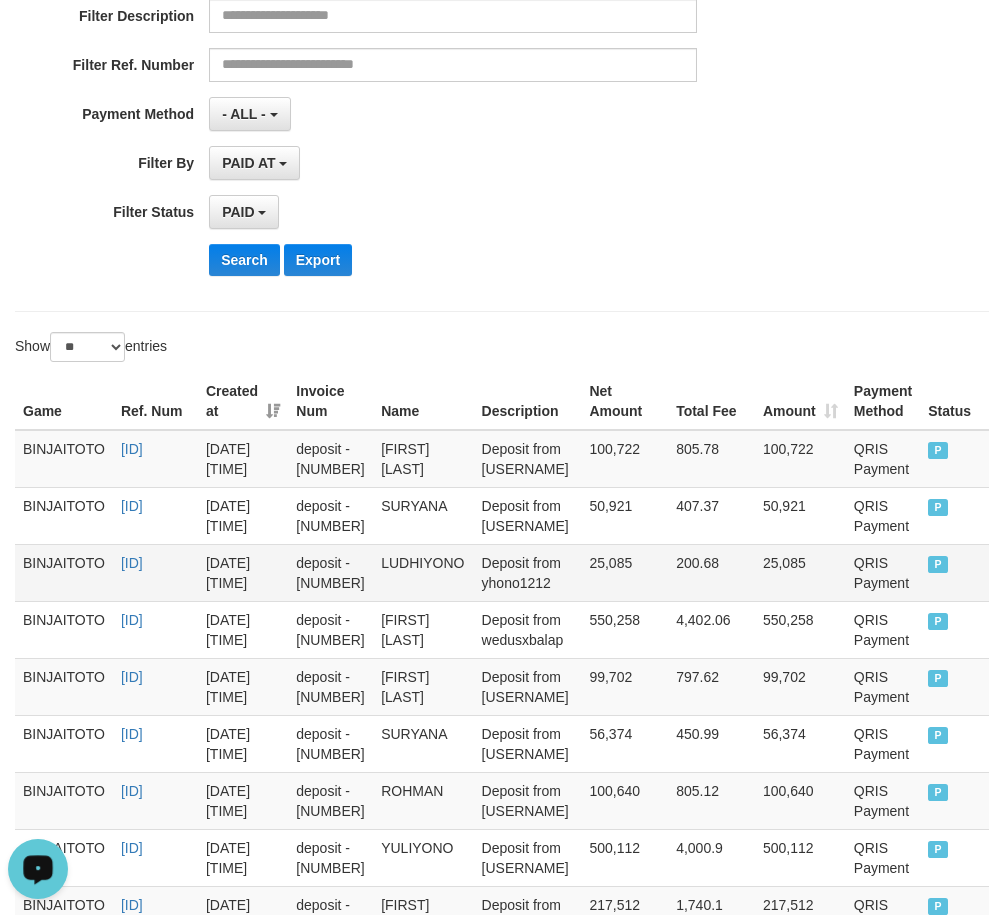 copy on "[FIRST] [LAST]" 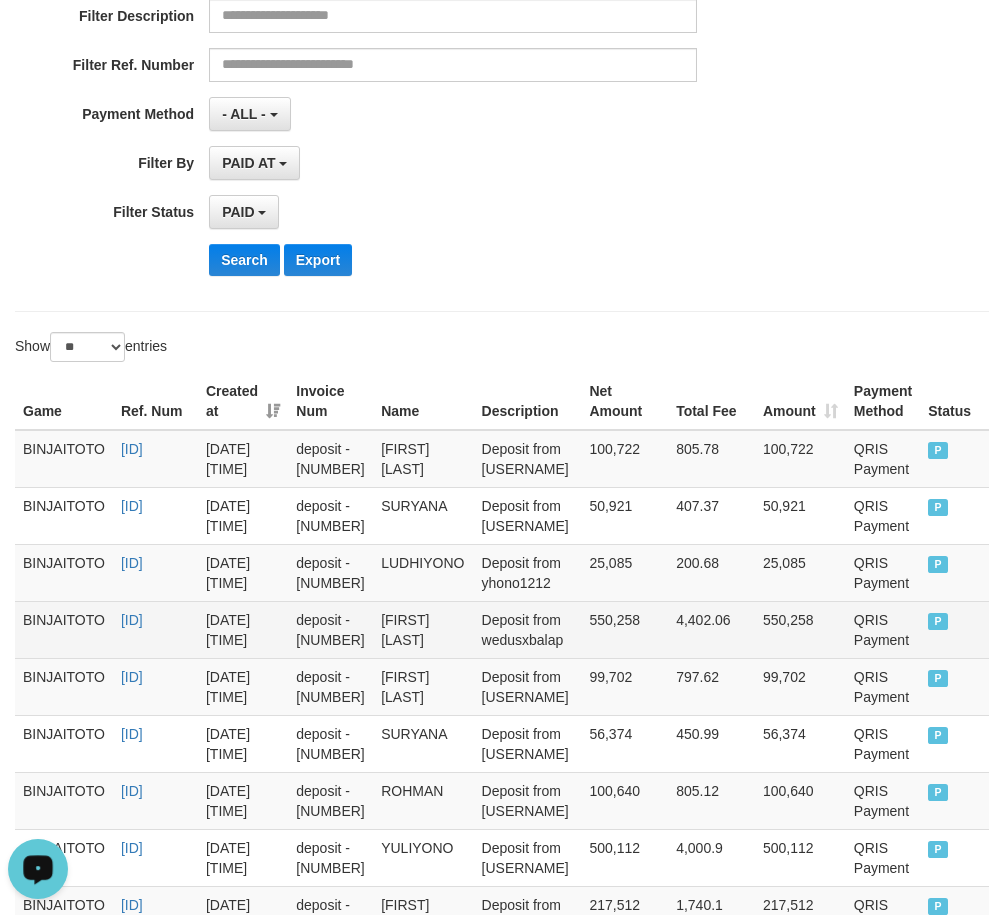 click on "[FIRST] [LAST]" at bounding box center (423, 629) 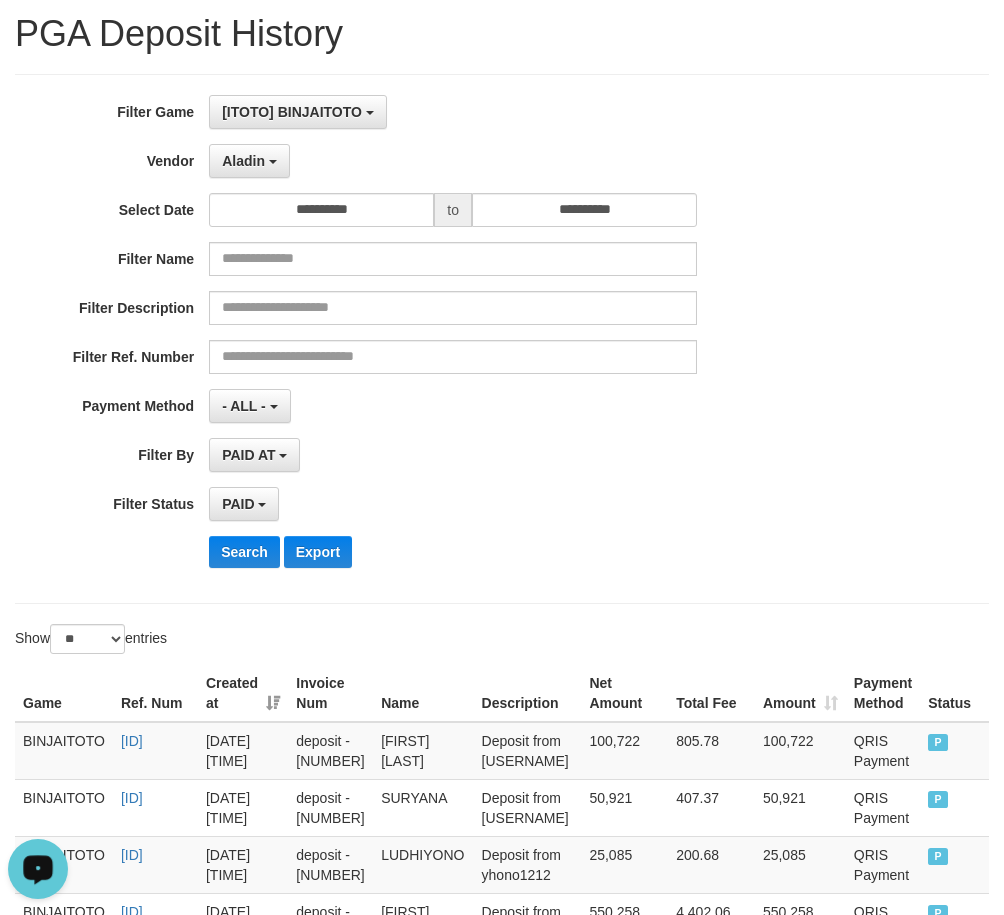scroll, scrollTop: 100, scrollLeft: 0, axis: vertical 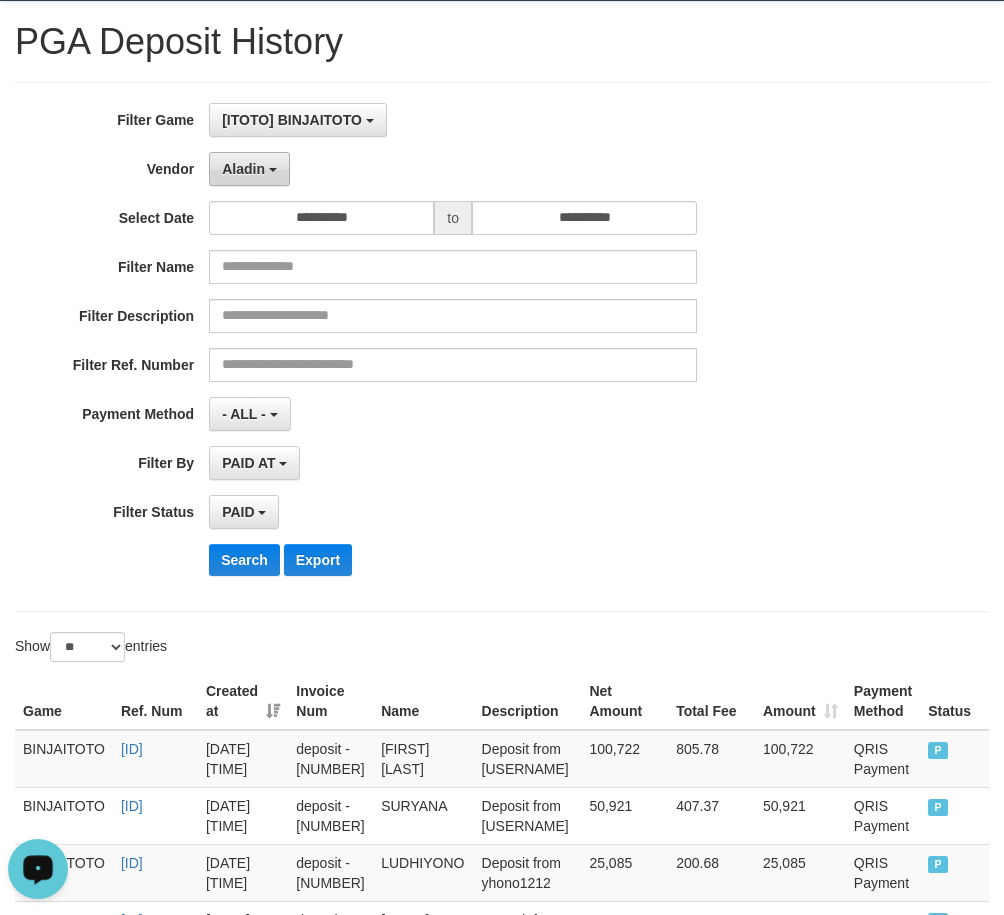 click on "Aladin" at bounding box center (249, 169) 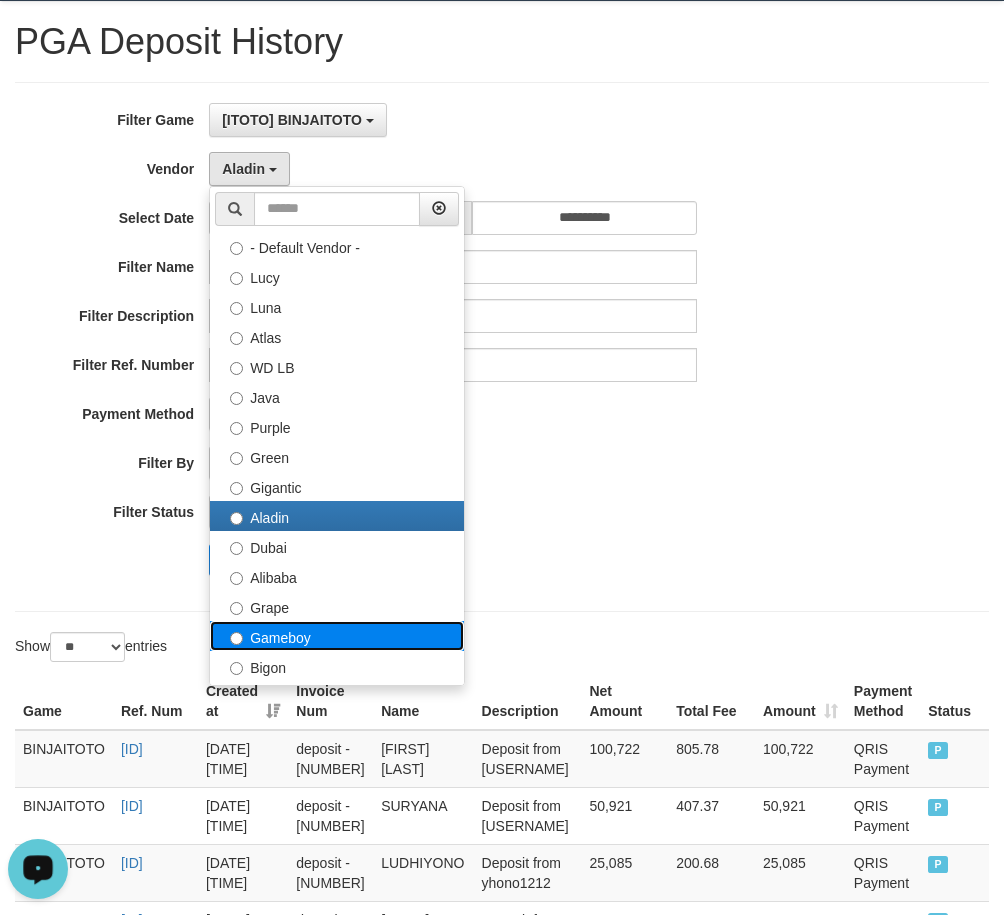 click on "Gameboy" at bounding box center [337, 636] 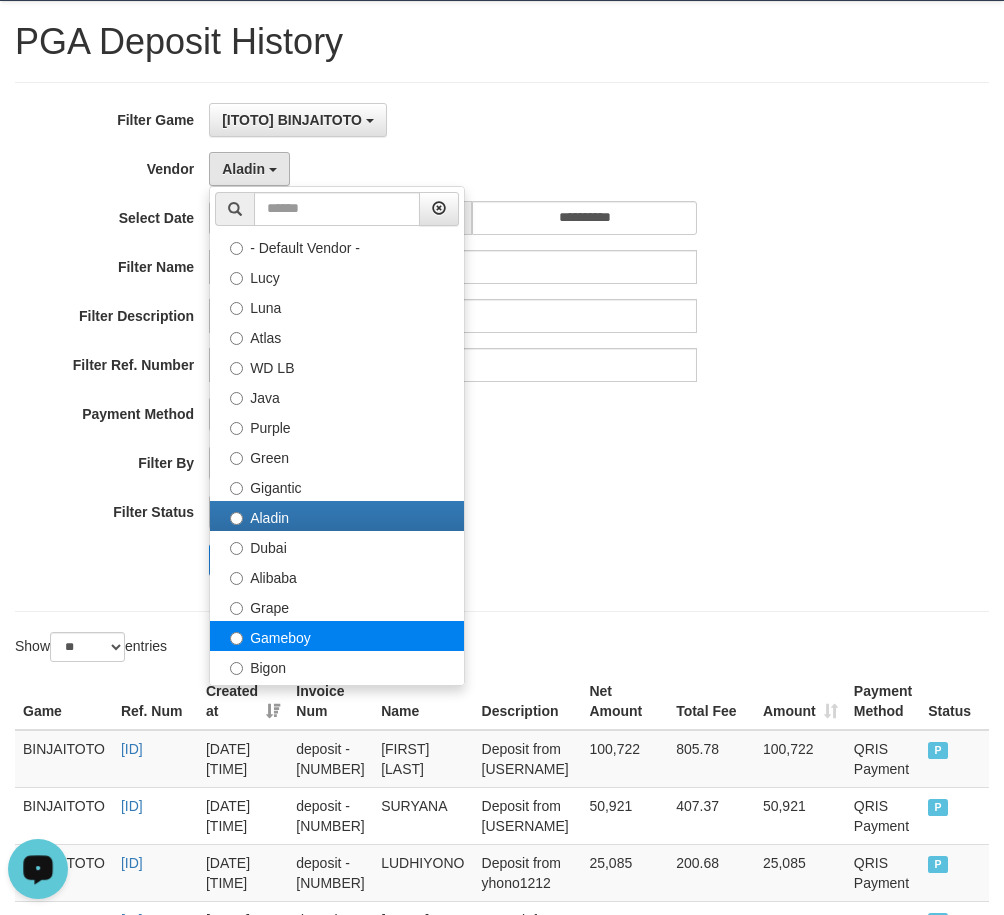 select on "**********" 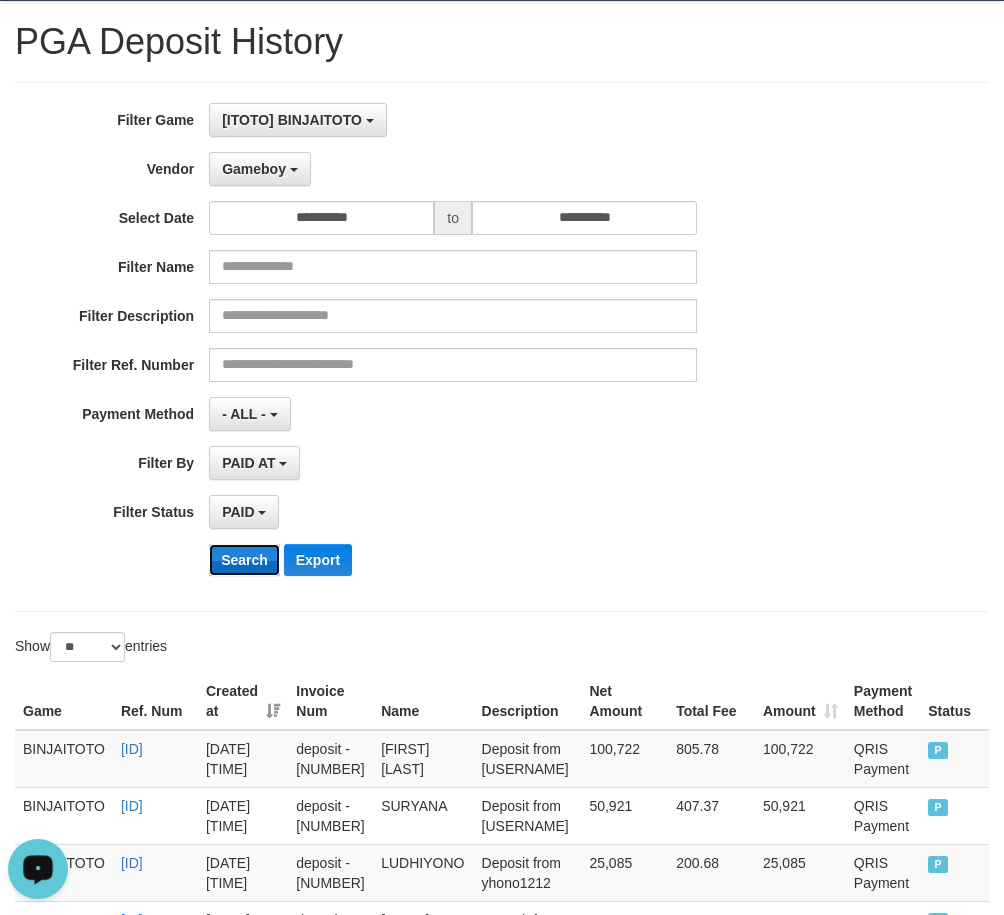 click on "Search" at bounding box center (244, 560) 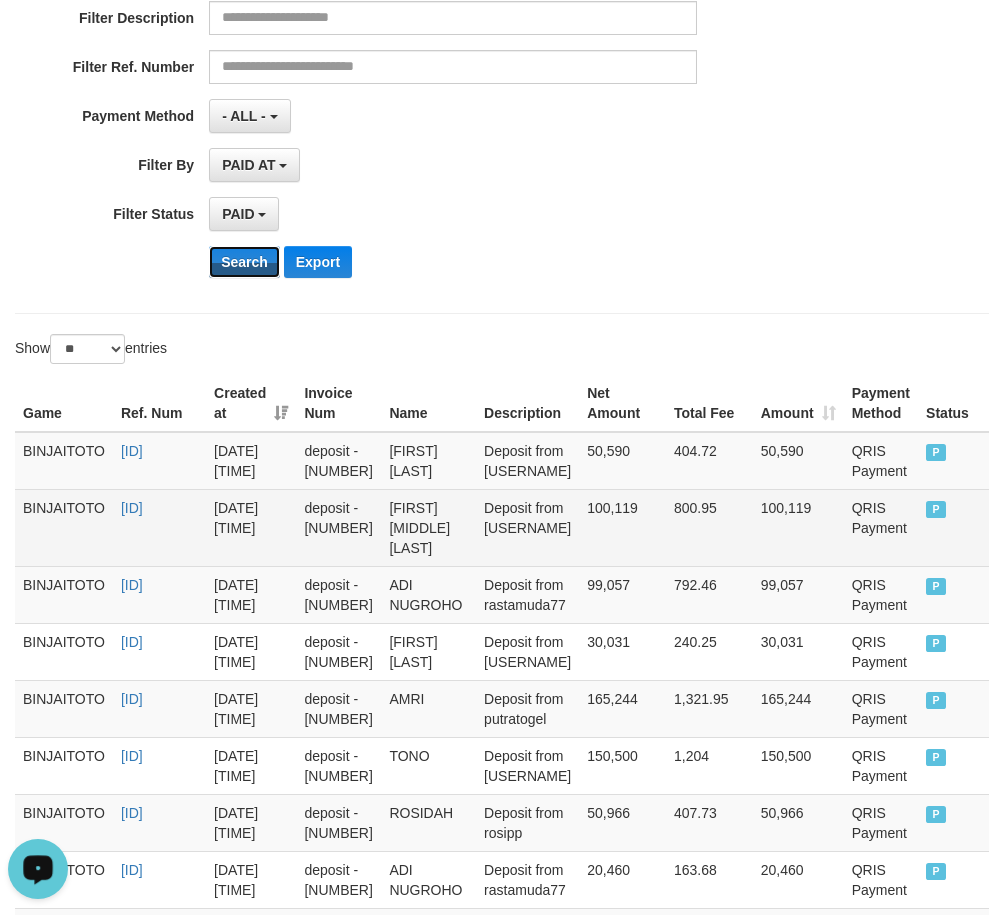 scroll, scrollTop: 400, scrollLeft: 0, axis: vertical 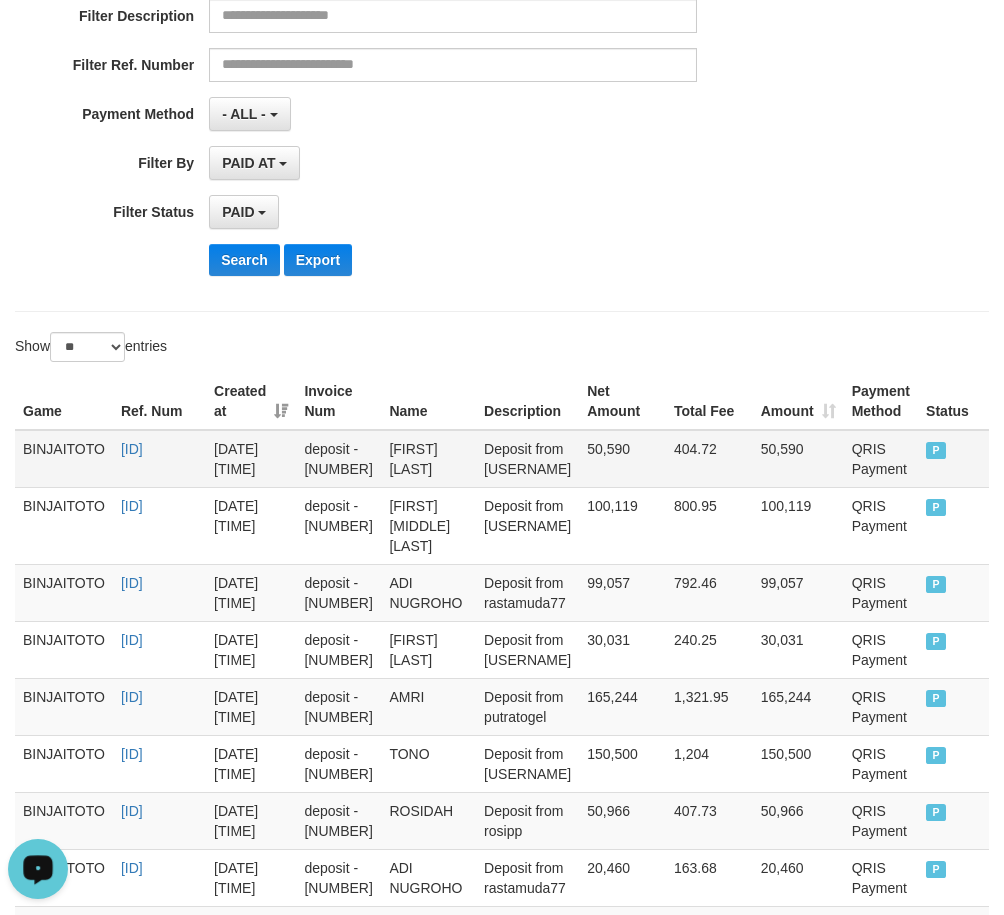 click on "[FIRST] [LAST]" at bounding box center (428, 459) 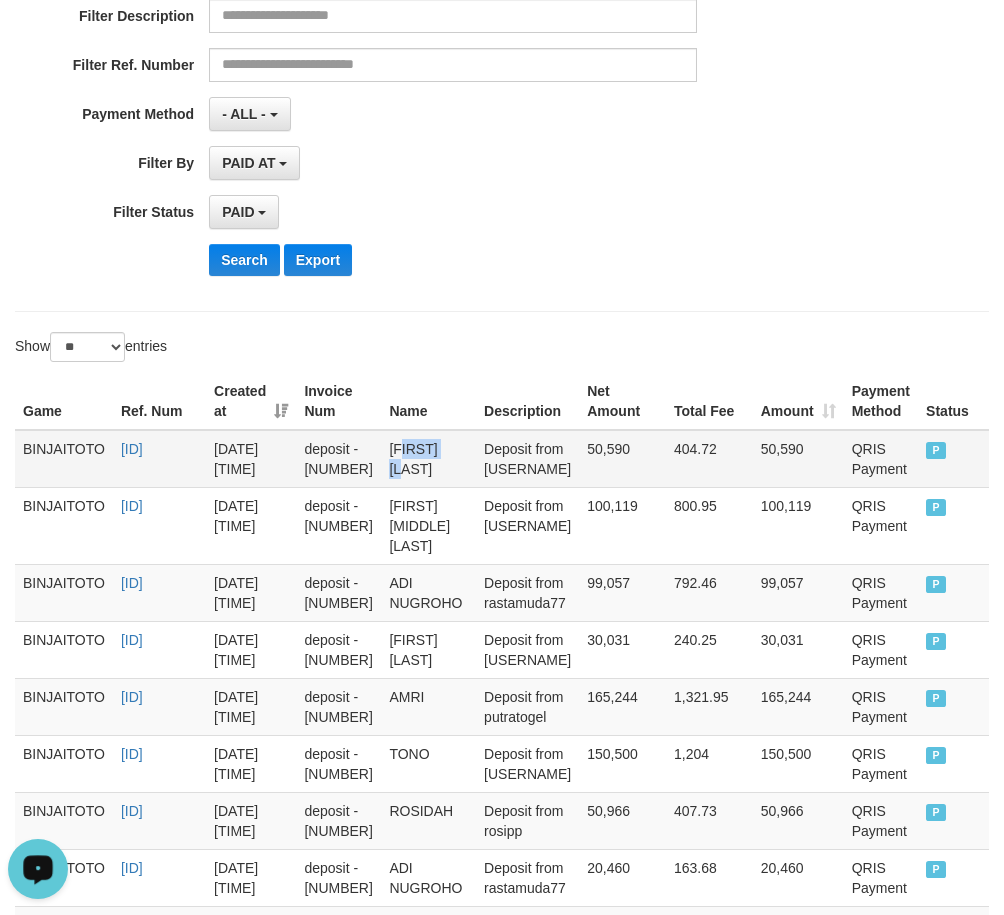 click on "[FIRST] [LAST]" at bounding box center (428, 459) 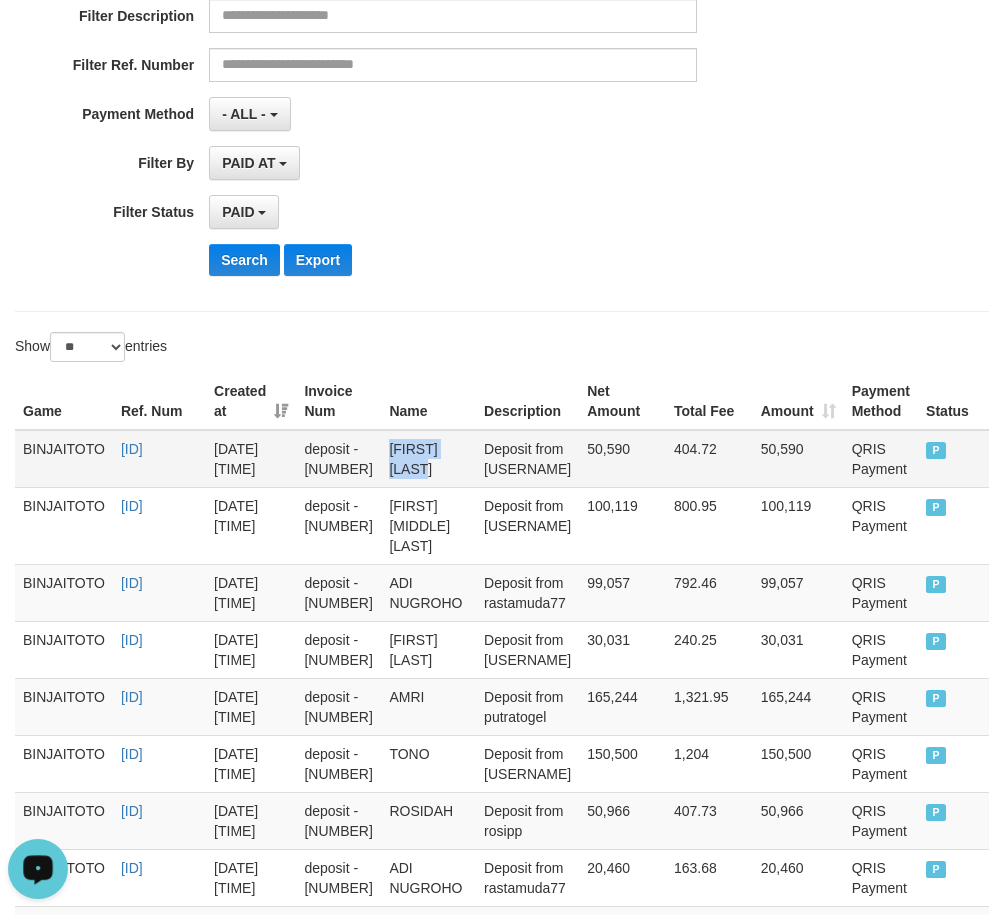 drag, startPoint x: 591, startPoint y: 453, endPoint x: 611, endPoint y: 470, distance: 26.24881 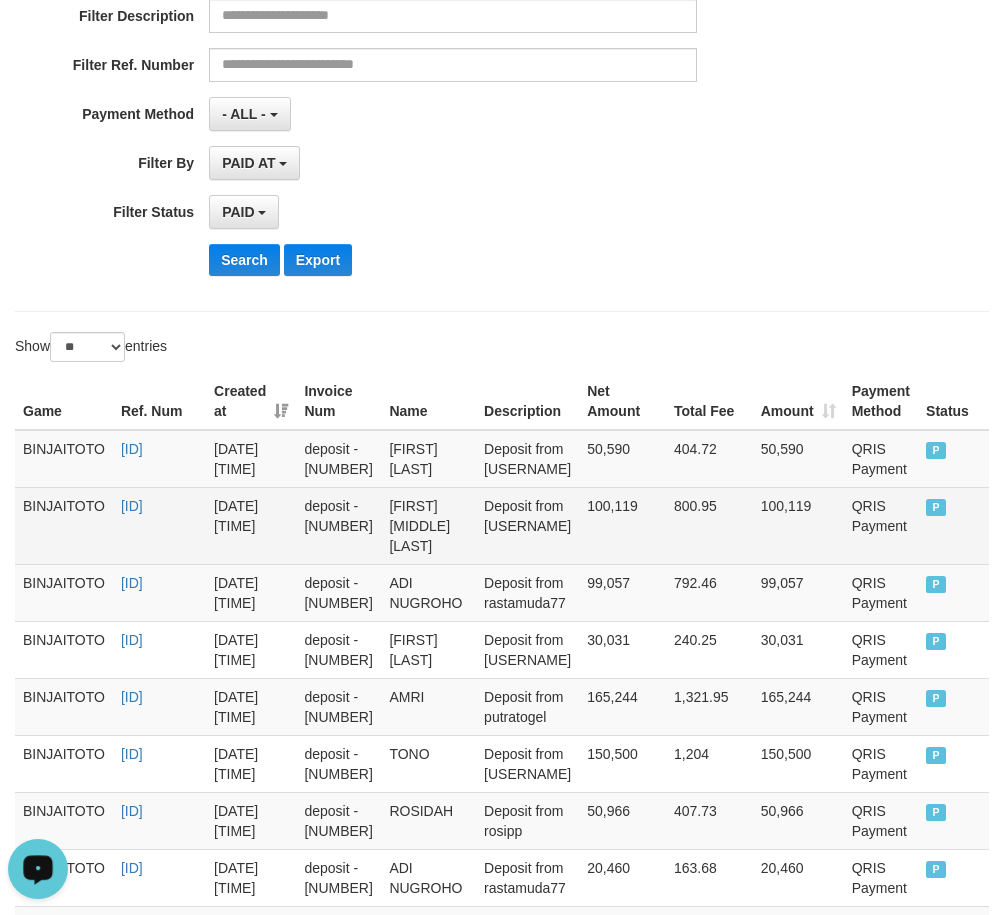 click on "[FIRST] [MIDDLE] [LAST]" at bounding box center [428, 525] 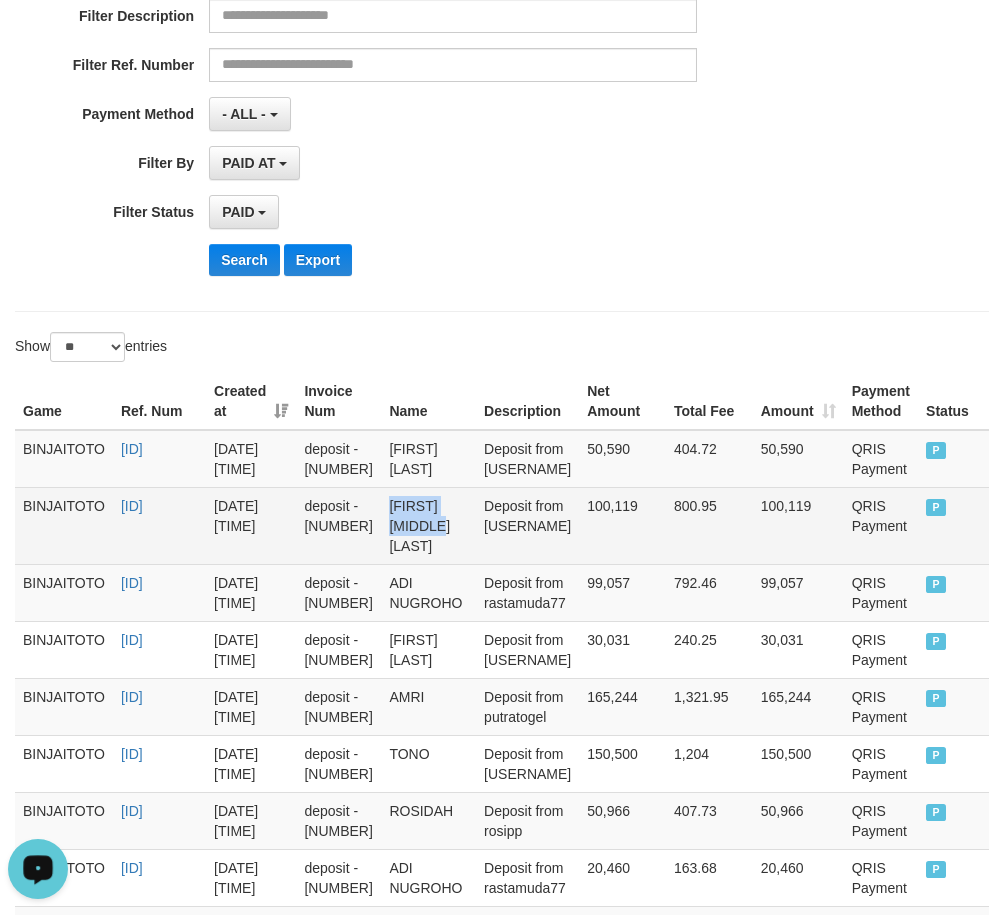 drag, startPoint x: 577, startPoint y: 508, endPoint x: 608, endPoint y: 519, distance: 32.89377 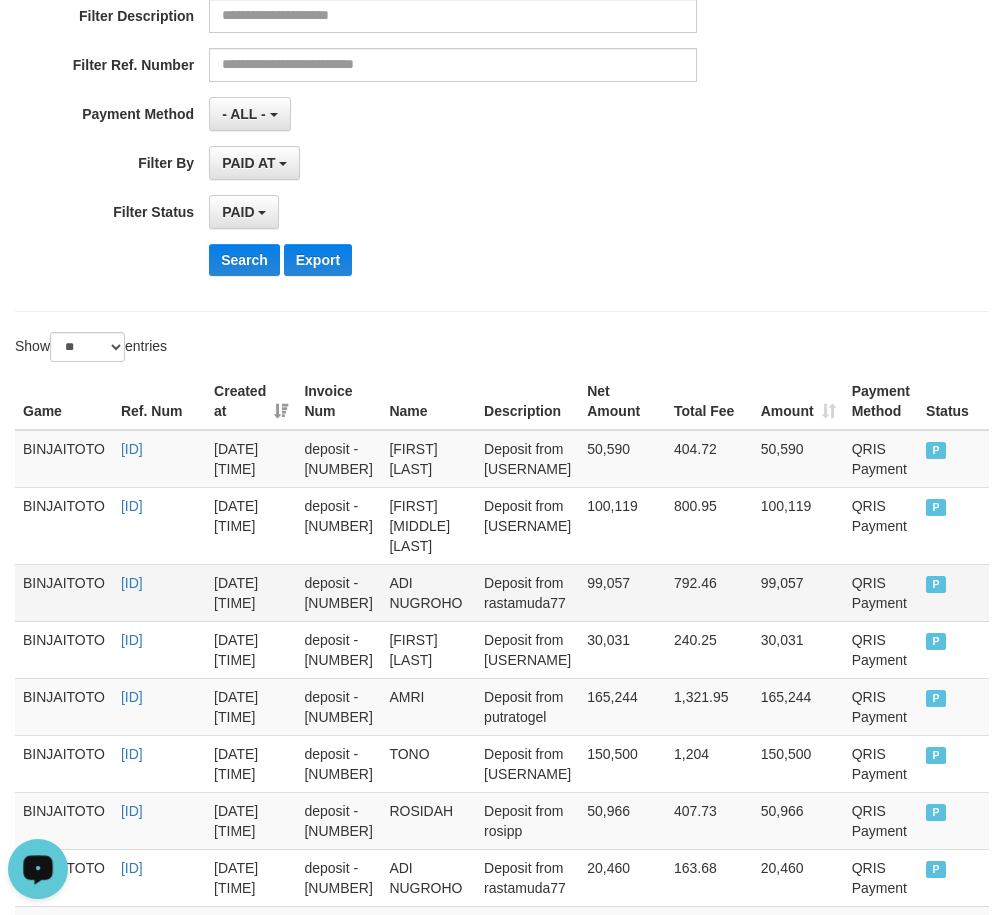 click on "ADI NUGROHO" at bounding box center (428, 592) 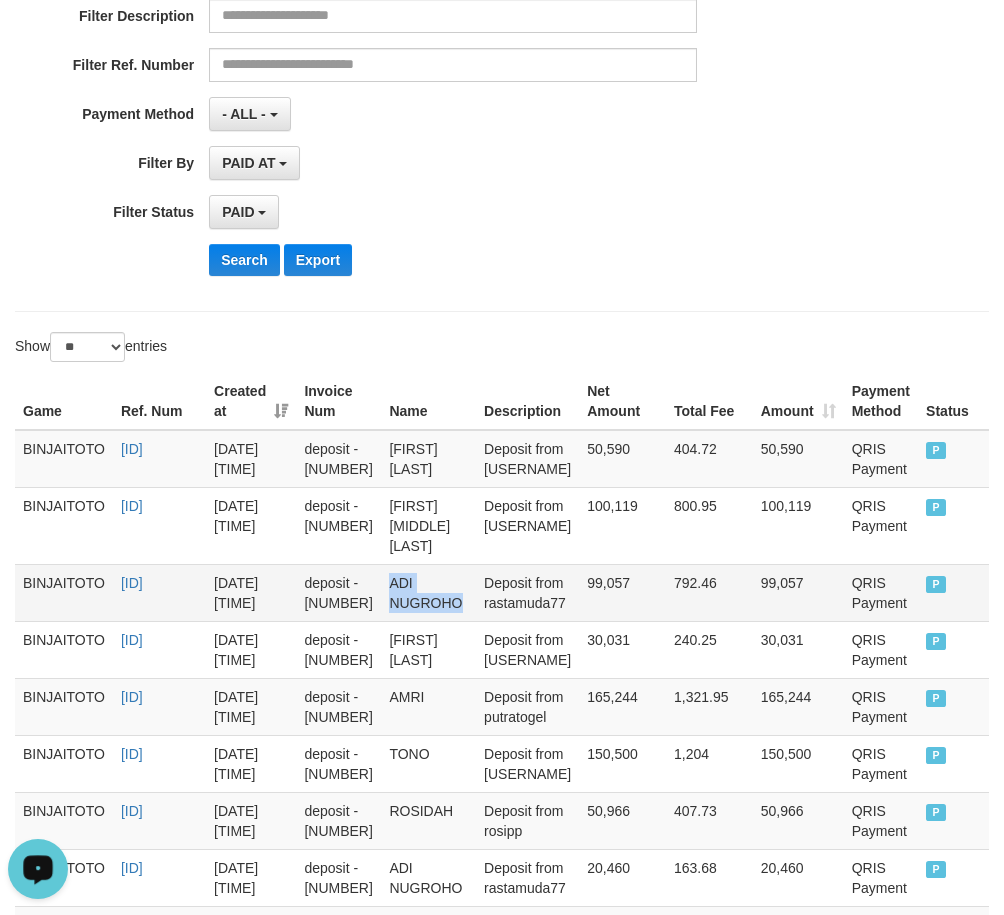 drag, startPoint x: 582, startPoint y: 568, endPoint x: 603, endPoint y: 582, distance: 25.23886 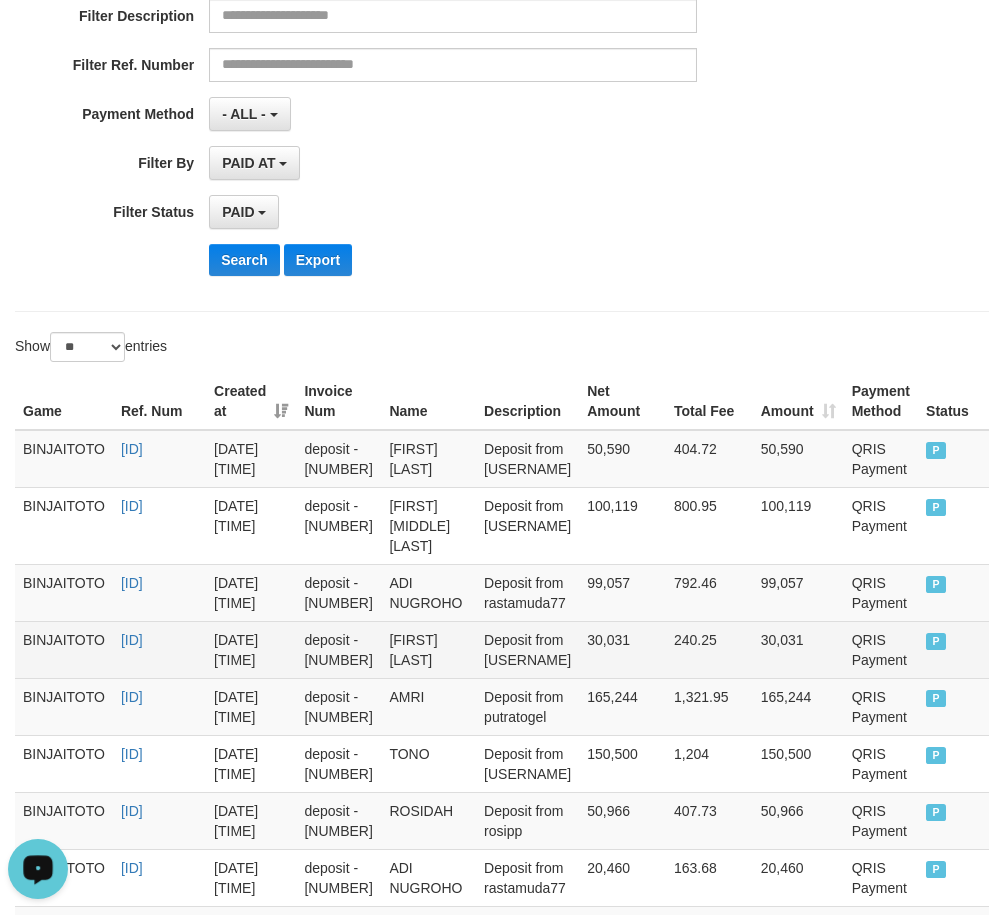 drag, startPoint x: 597, startPoint y: 625, endPoint x: 604, endPoint y: 633, distance: 10.630146 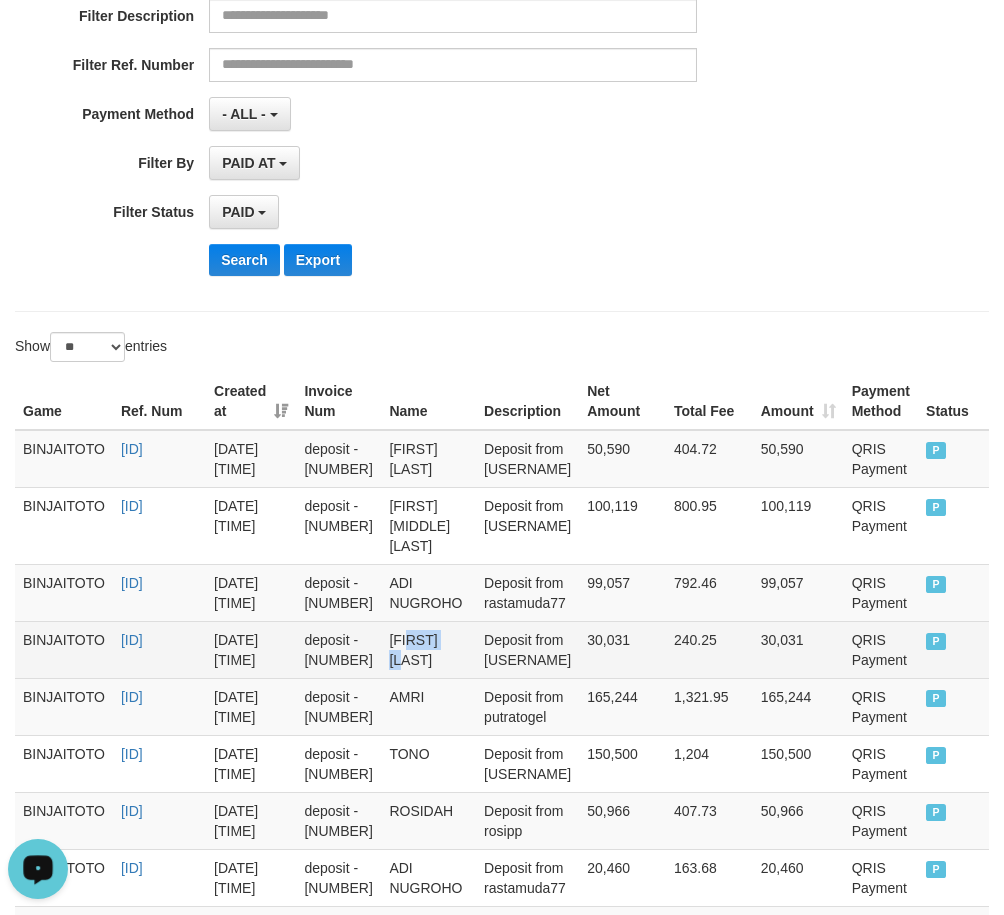 click on "[FIRST] [LAST]" at bounding box center [428, 649] 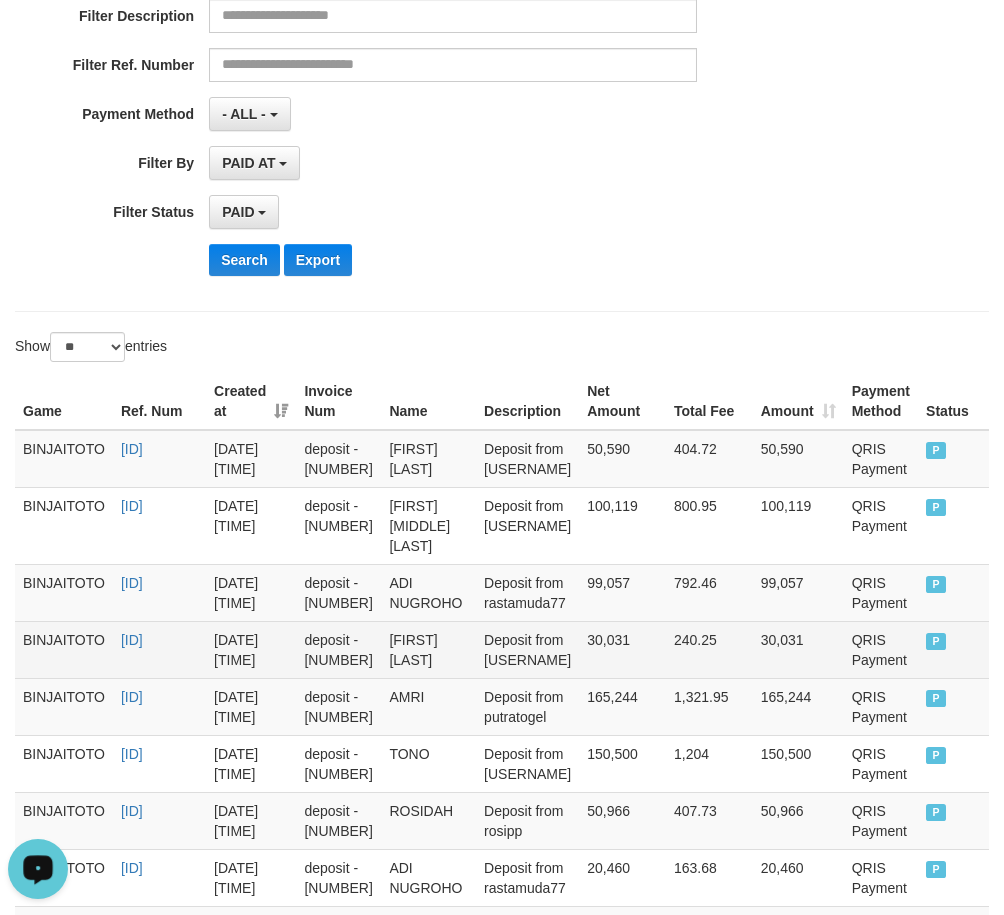 click on "[FIRST] [LAST]" at bounding box center [428, 649] 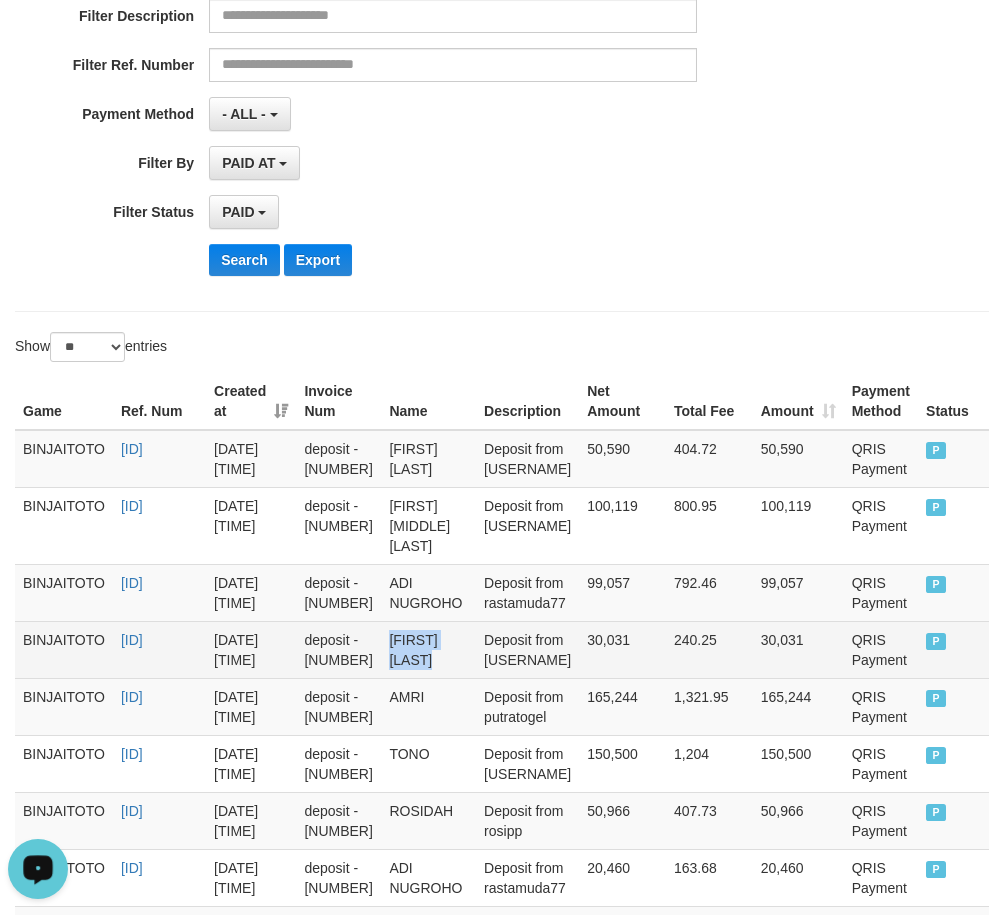 drag, startPoint x: 593, startPoint y: 623, endPoint x: 622, endPoint y: 641, distance: 34.132095 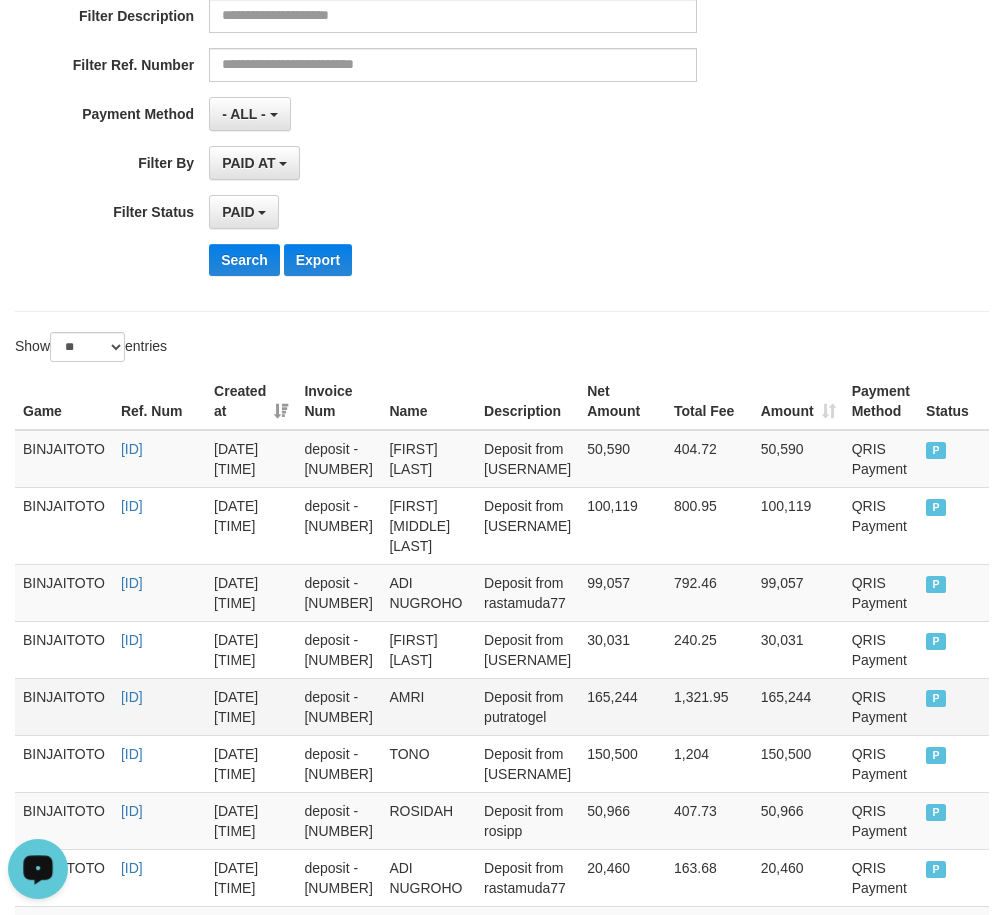 click on "AMRI" at bounding box center [428, 706] 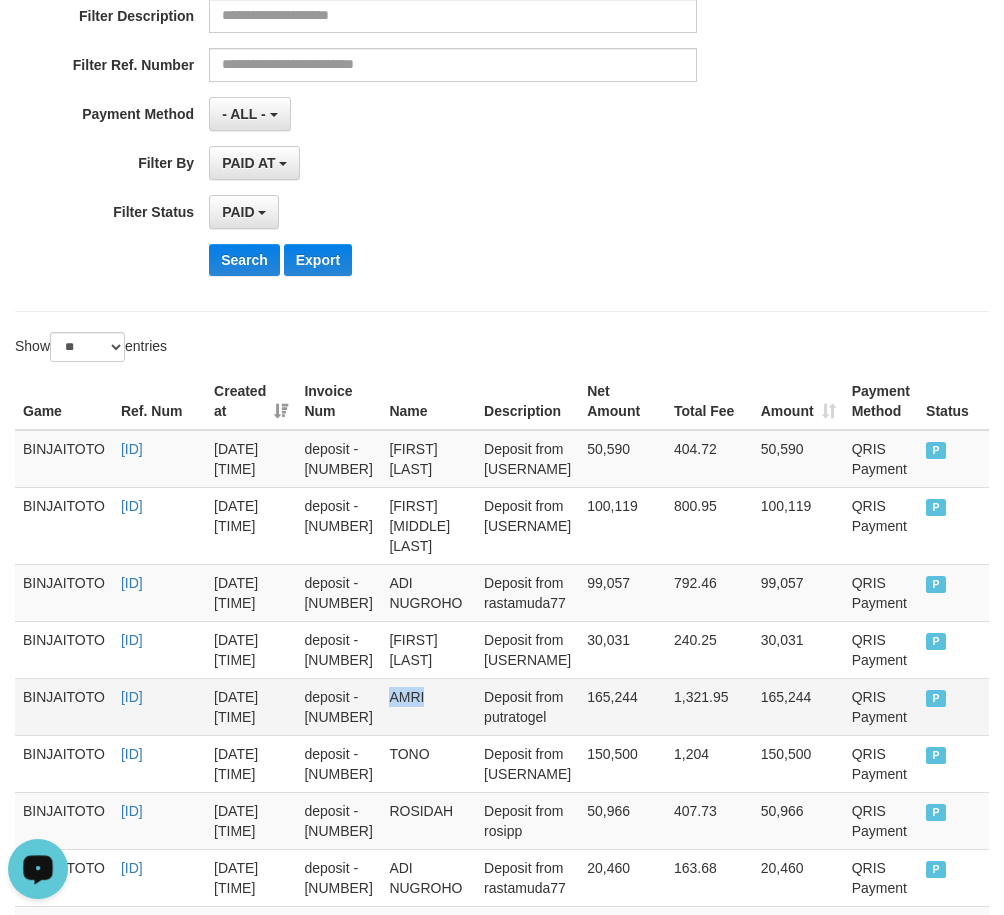 click on "AMRI" at bounding box center [428, 706] 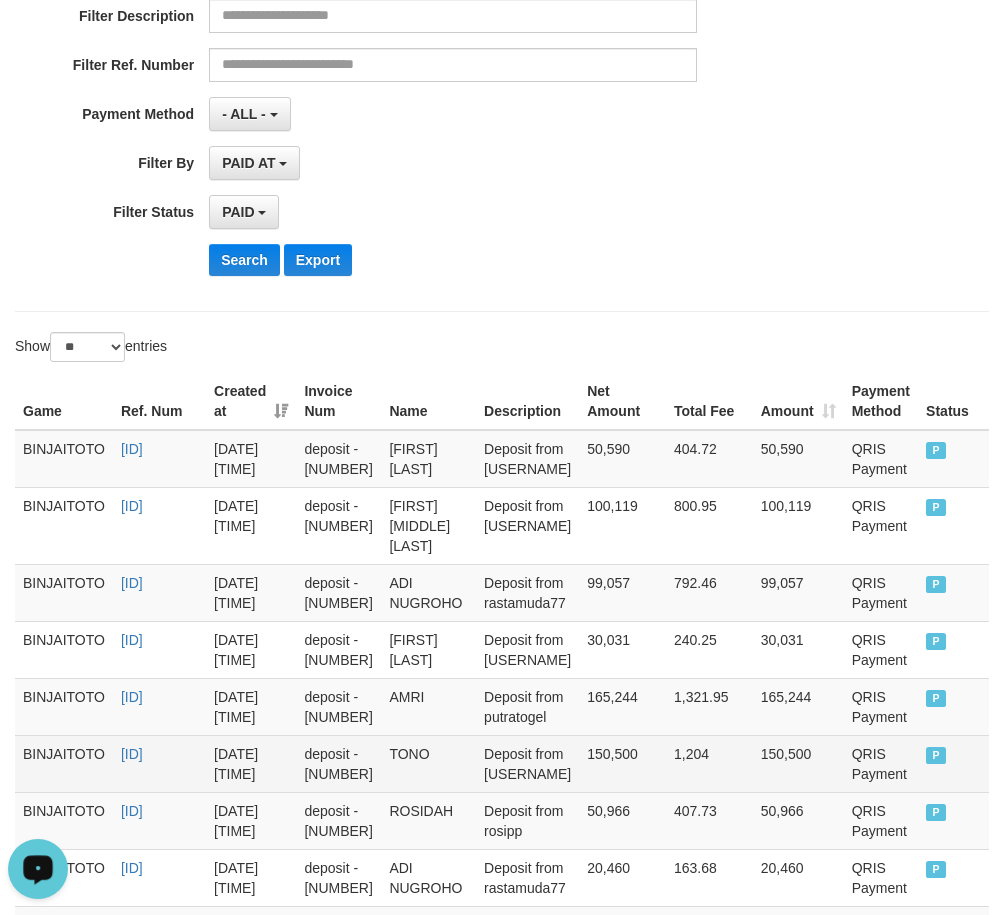 click on "TONO" at bounding box center (428, 763) 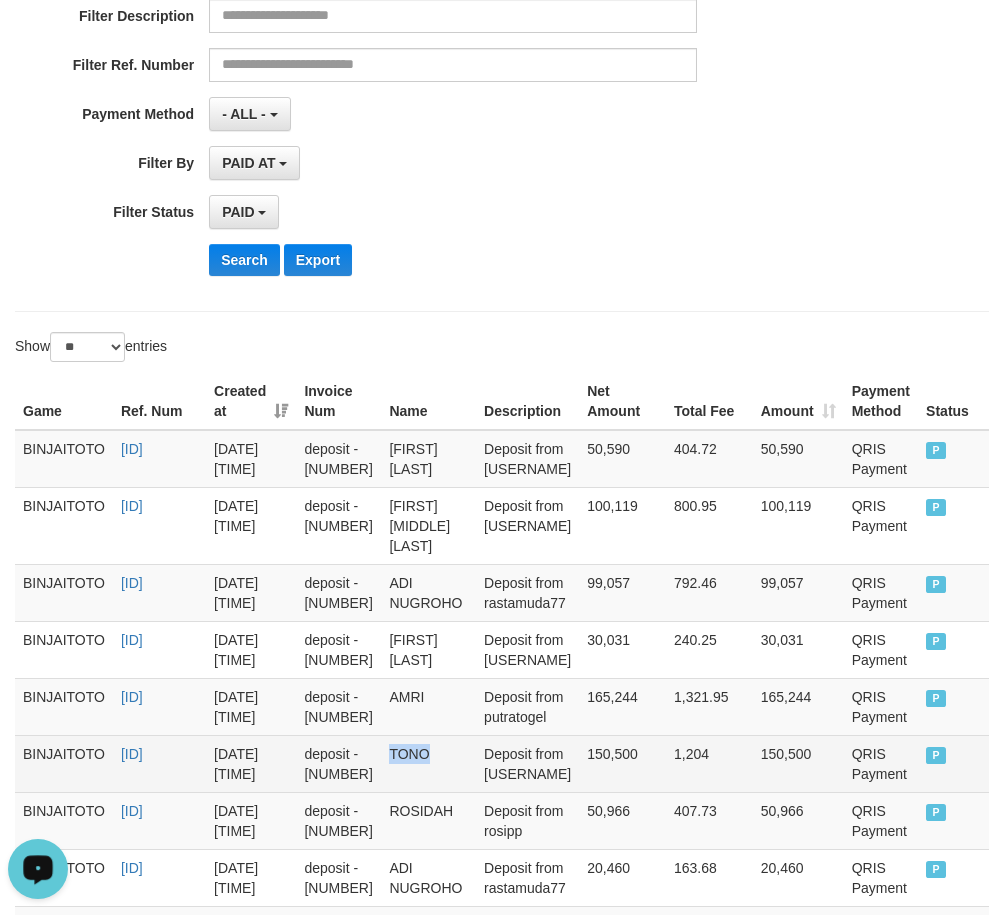 click on "TONO" at bounding box center [428, 763] 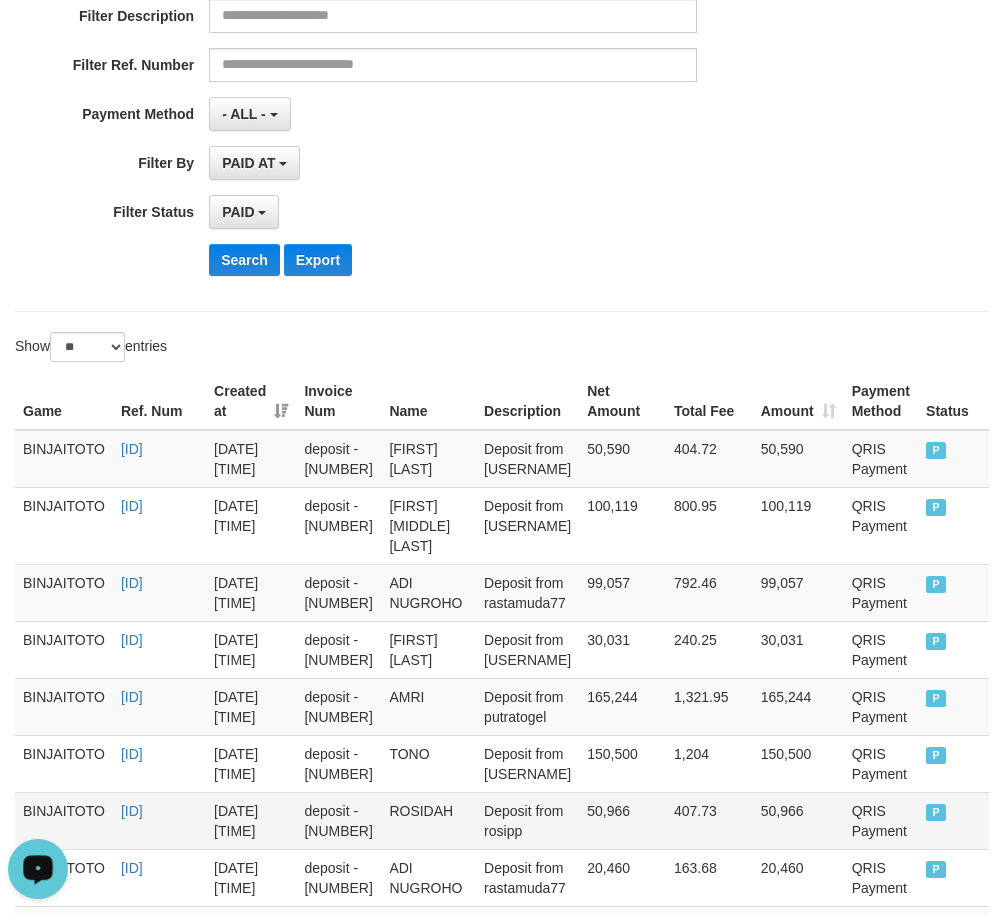 click on "ROSIDAH" at bounding box center (428, 820) 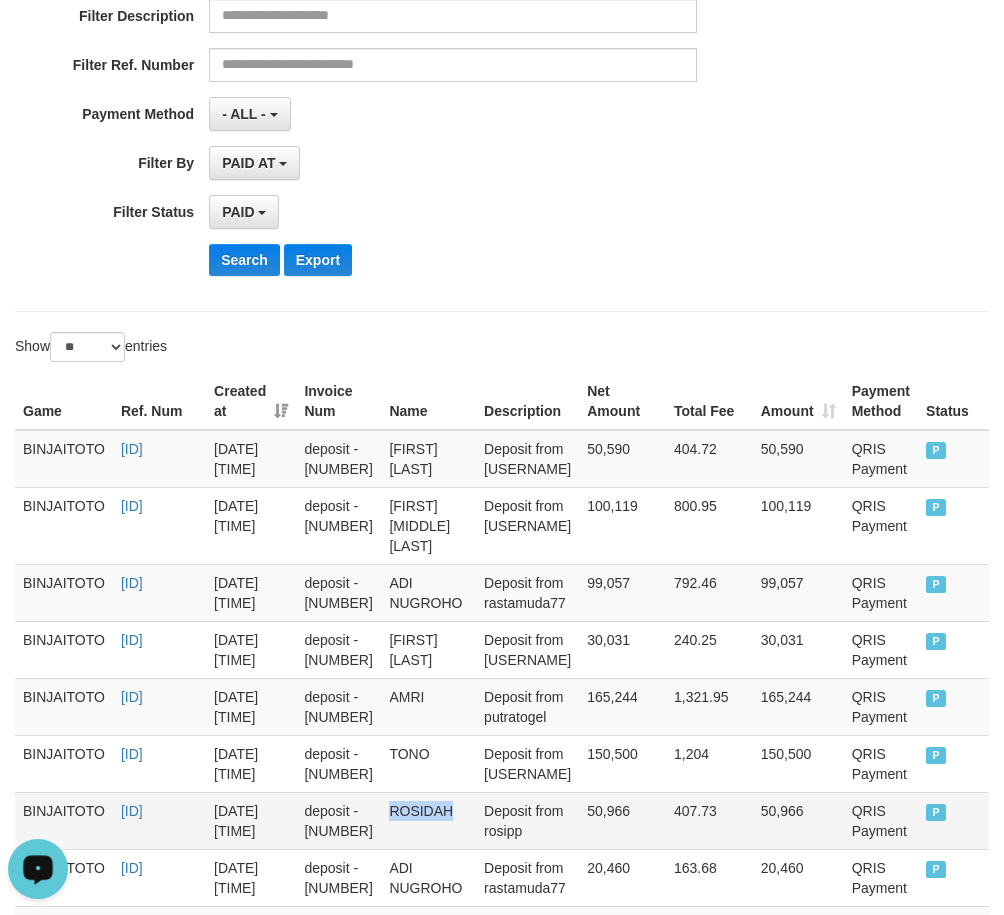 click on "ROSIDAH" at bounding box center (428, 820) 